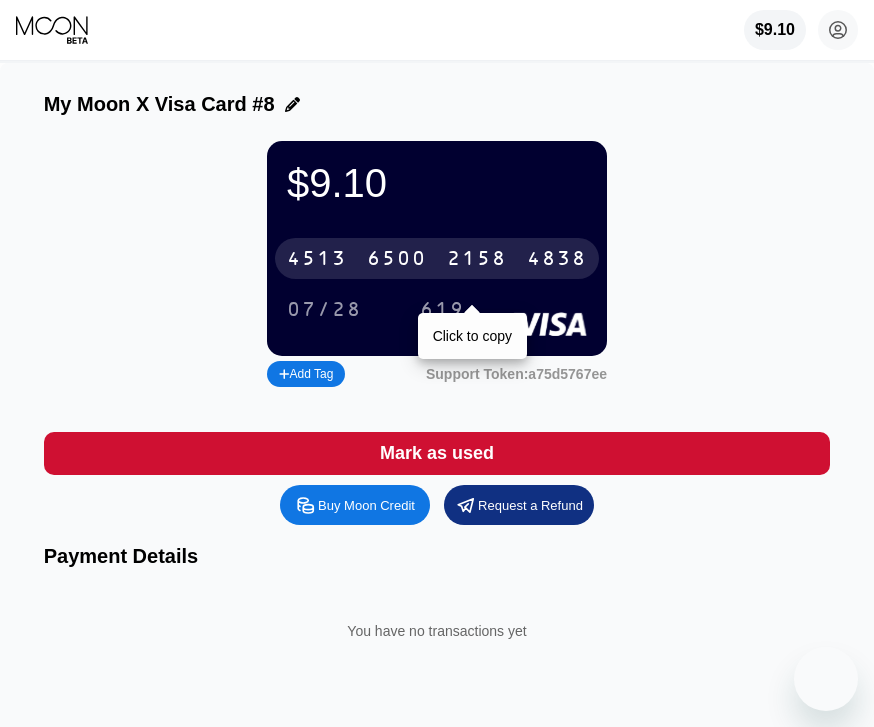 scroll, scrollTop: 0, scrollLeft: 0, axis: both 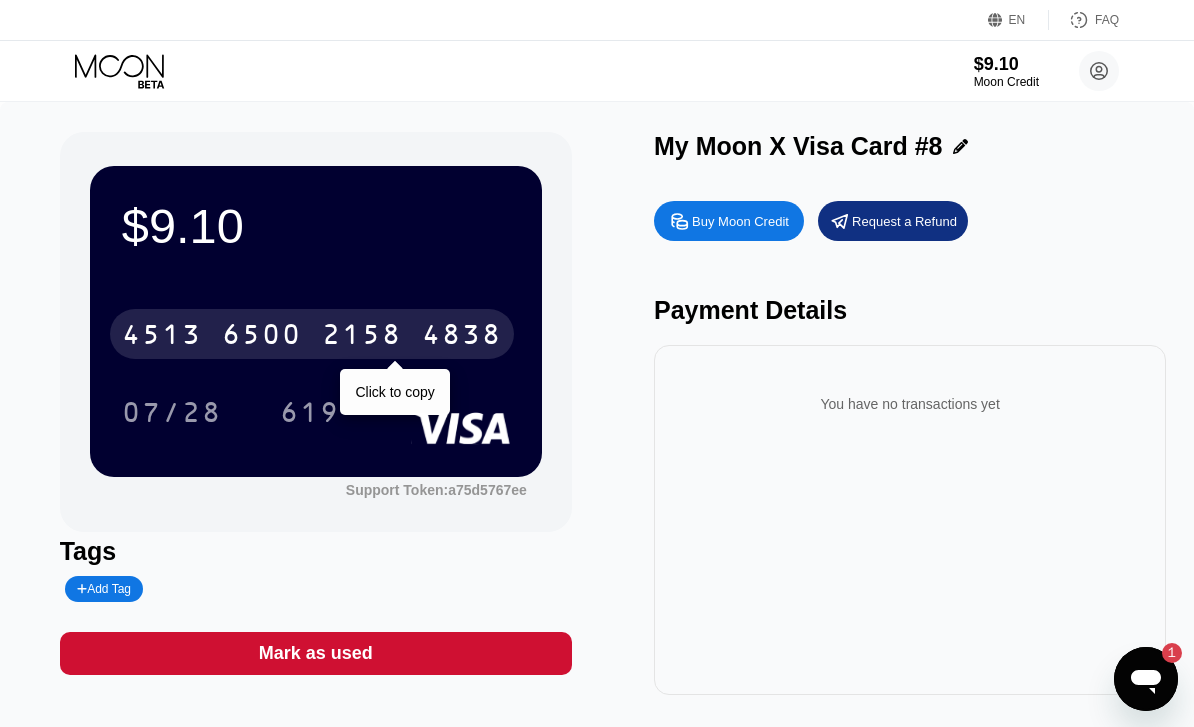 click 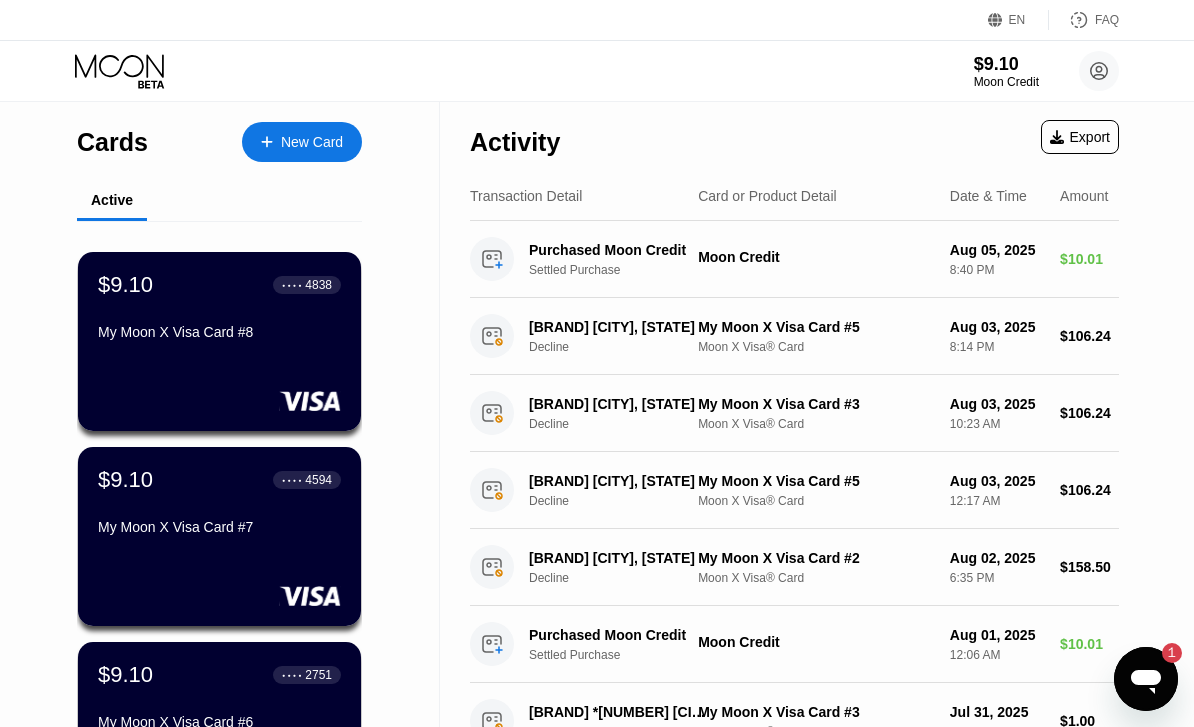 click on "My Moon X Visa Card #8" at bounding box center [219, 336] 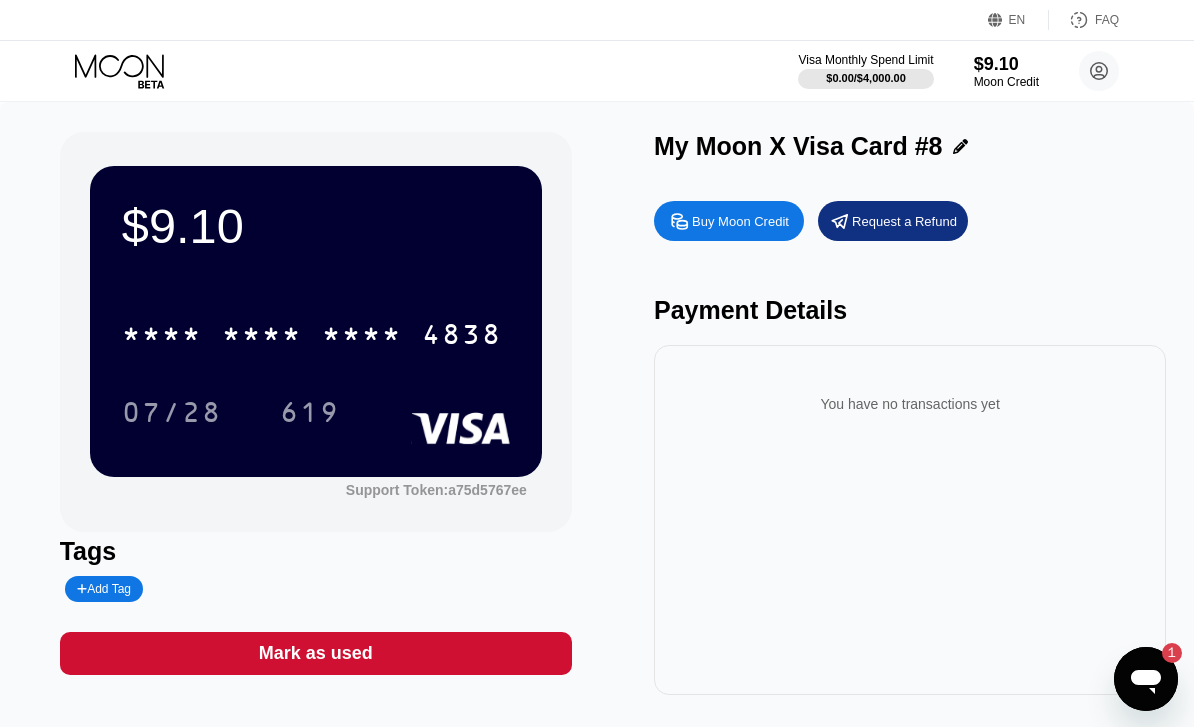 click on "4838" at bounding box center [462, 337] 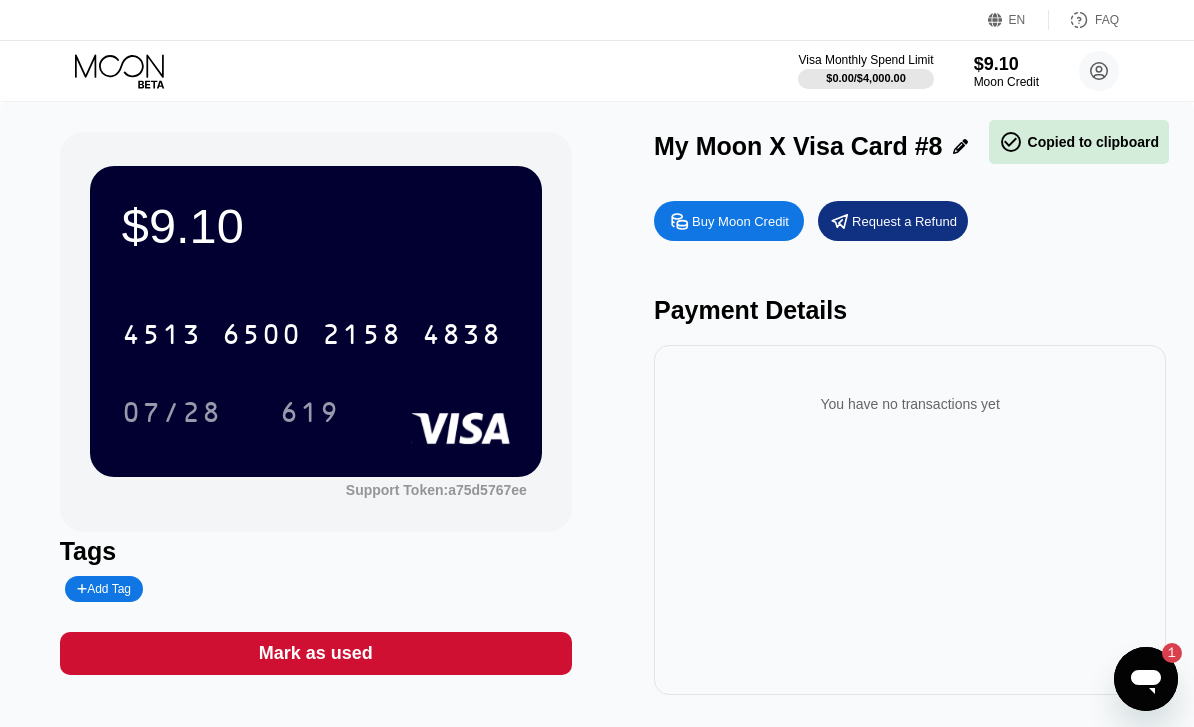 click on "[MM]/[DD] [LAST_FOUR]" at bounding box center (316, 412) 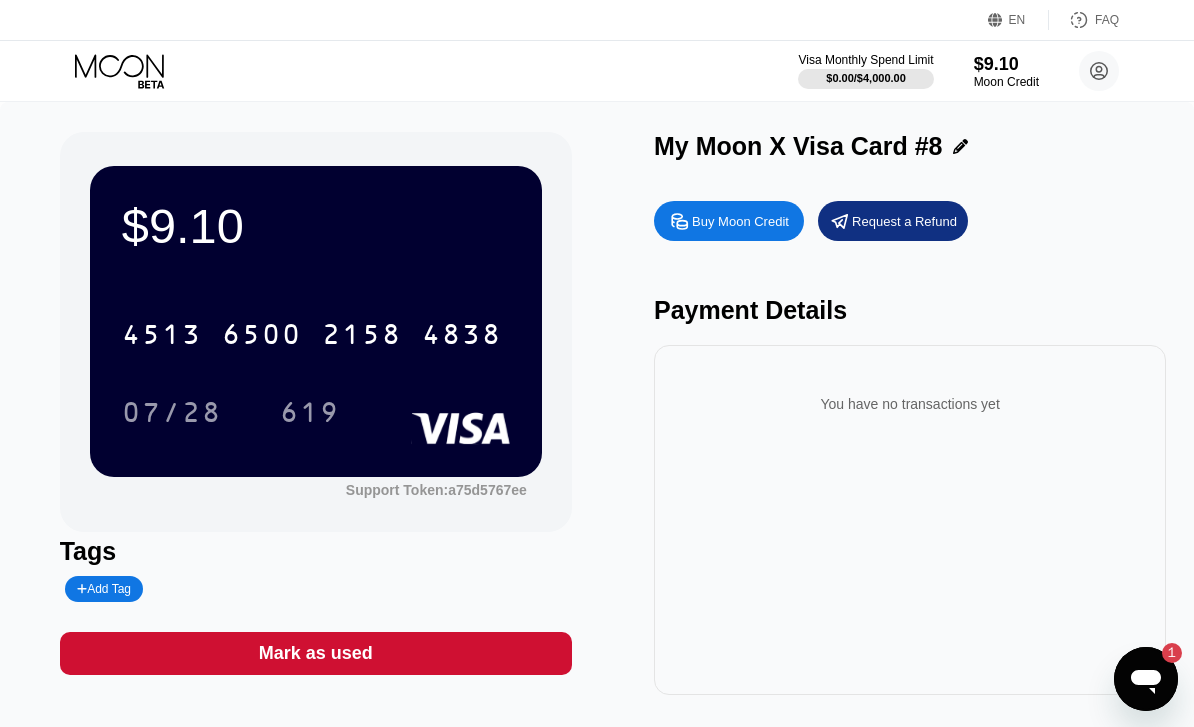 click 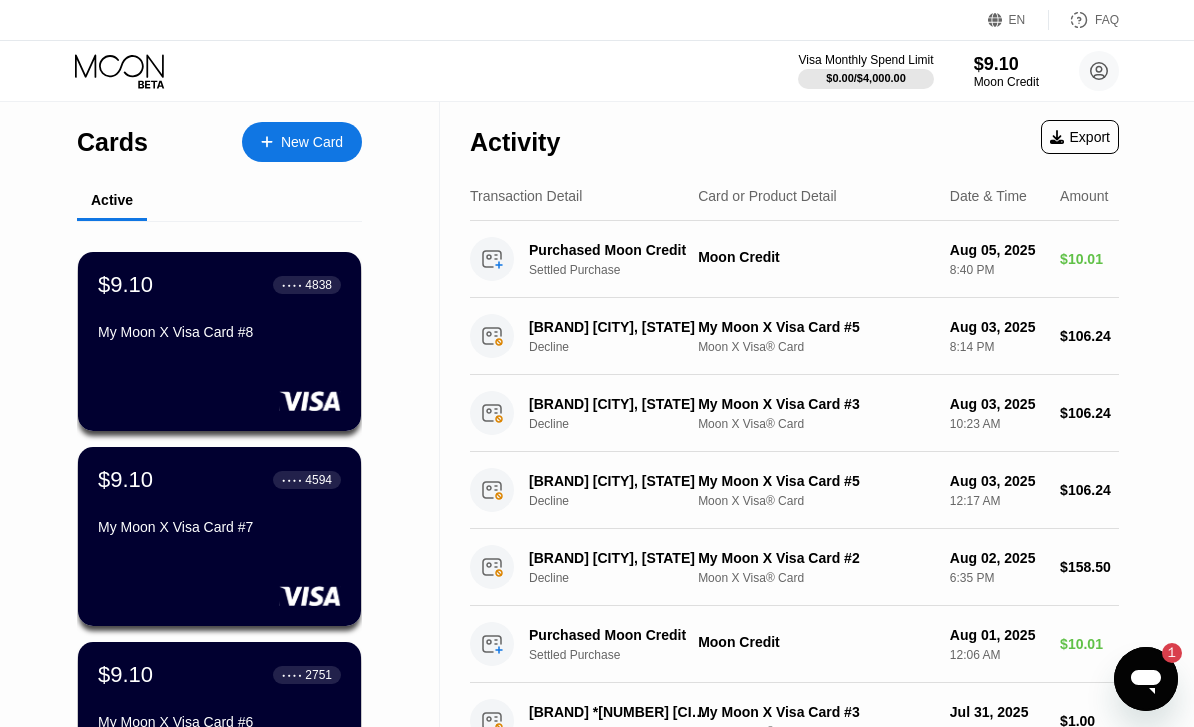 click on "$9.10 ● ● ● ● [LAST_FOUR] [BRAND] [CARD_TYPE]" at bounding box center [219, 536] 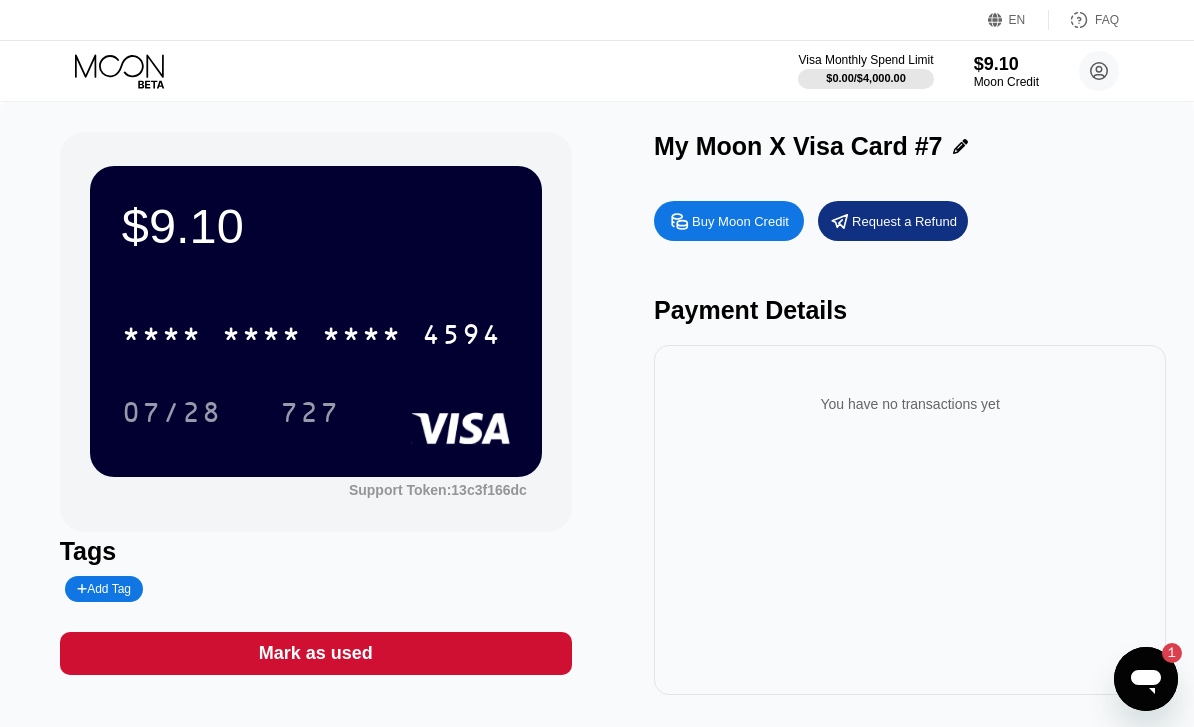 click on "* * * *" at bounding box center (362, 337) 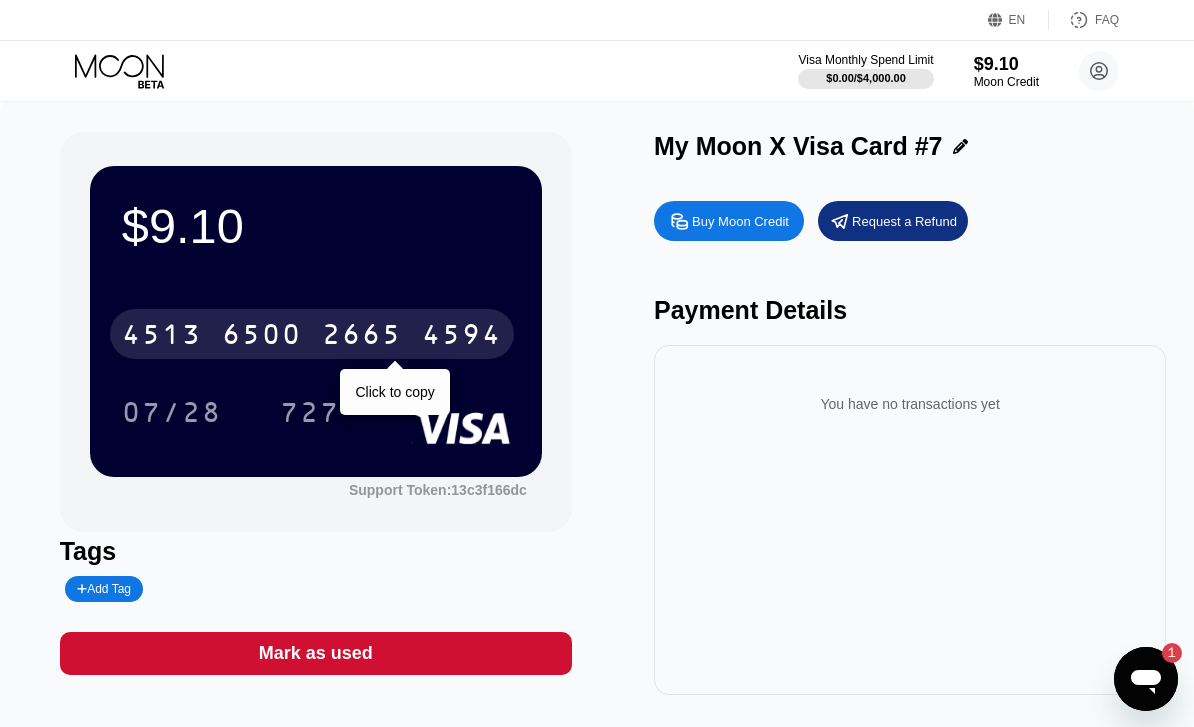 click 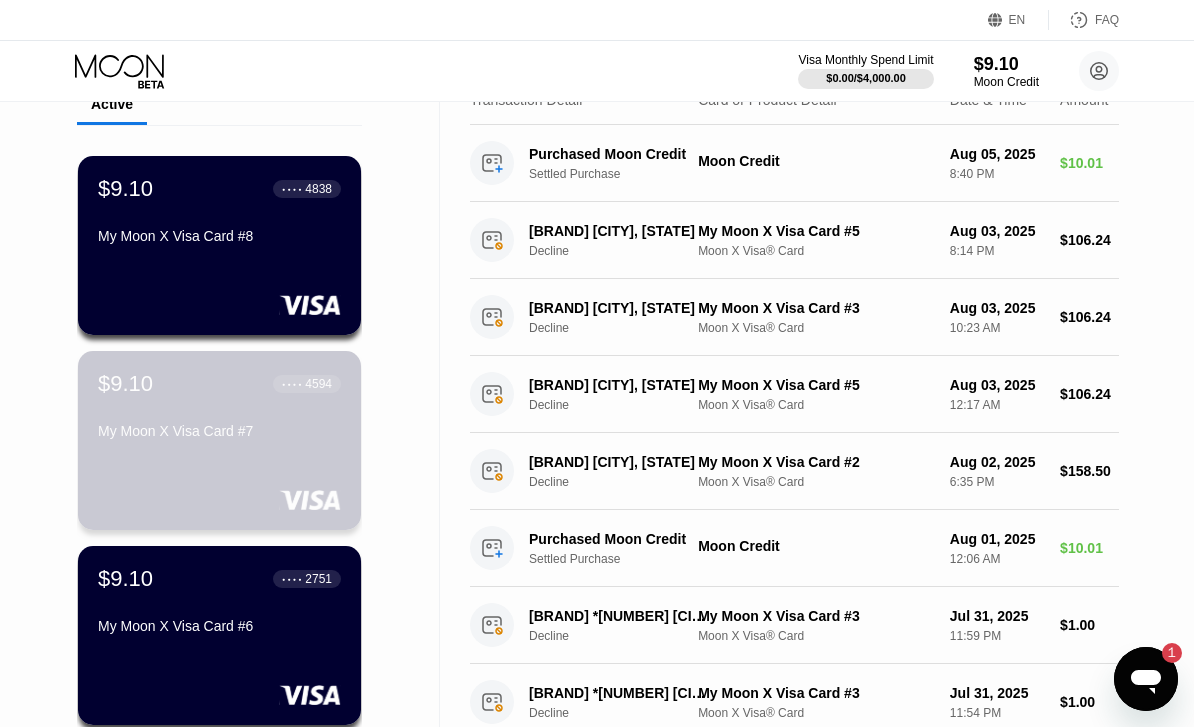scroll, scrollTop: 115, scrollLeft: 0, axis: vertical 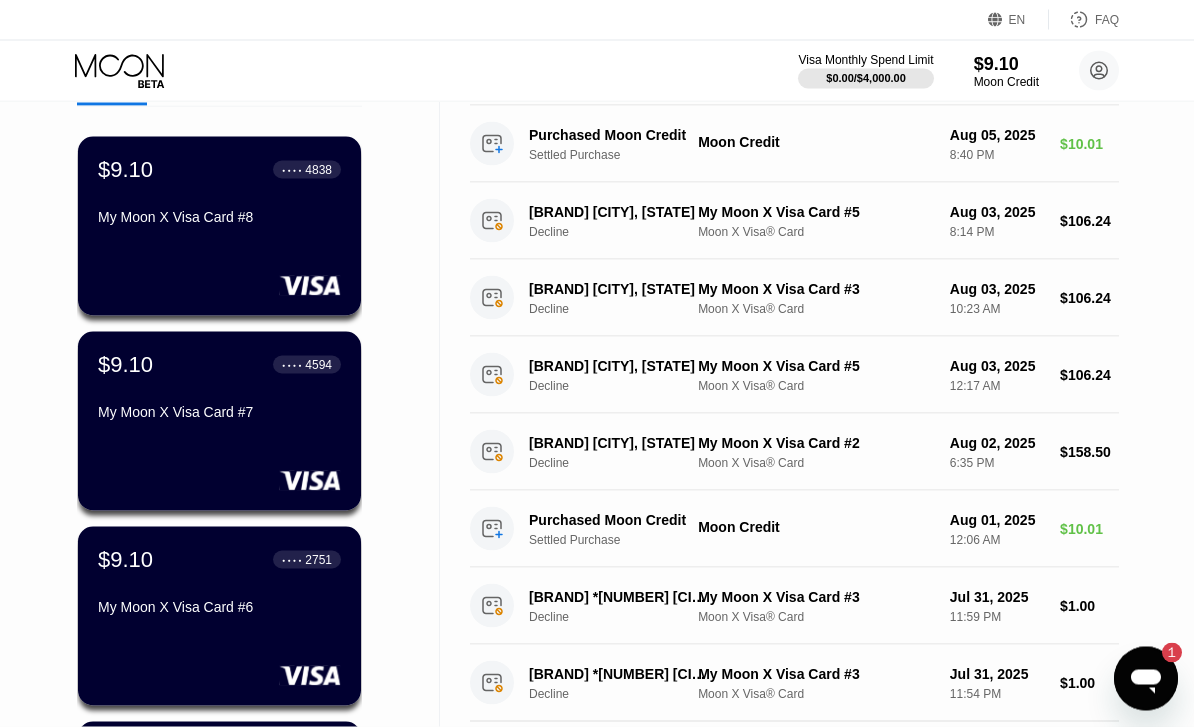 click on "My Moon X Visa Card #6" at bounding box center (219, 607) 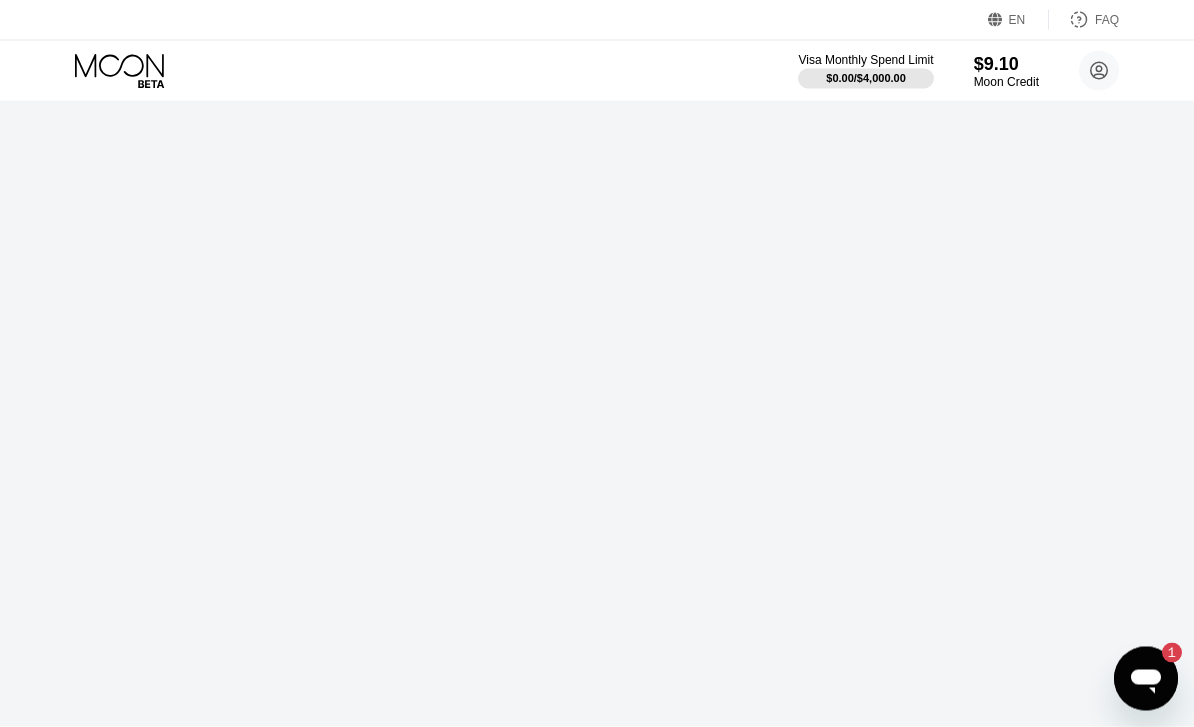 scroll, scrollTop: 0, scrollLeft: 0, axis: both 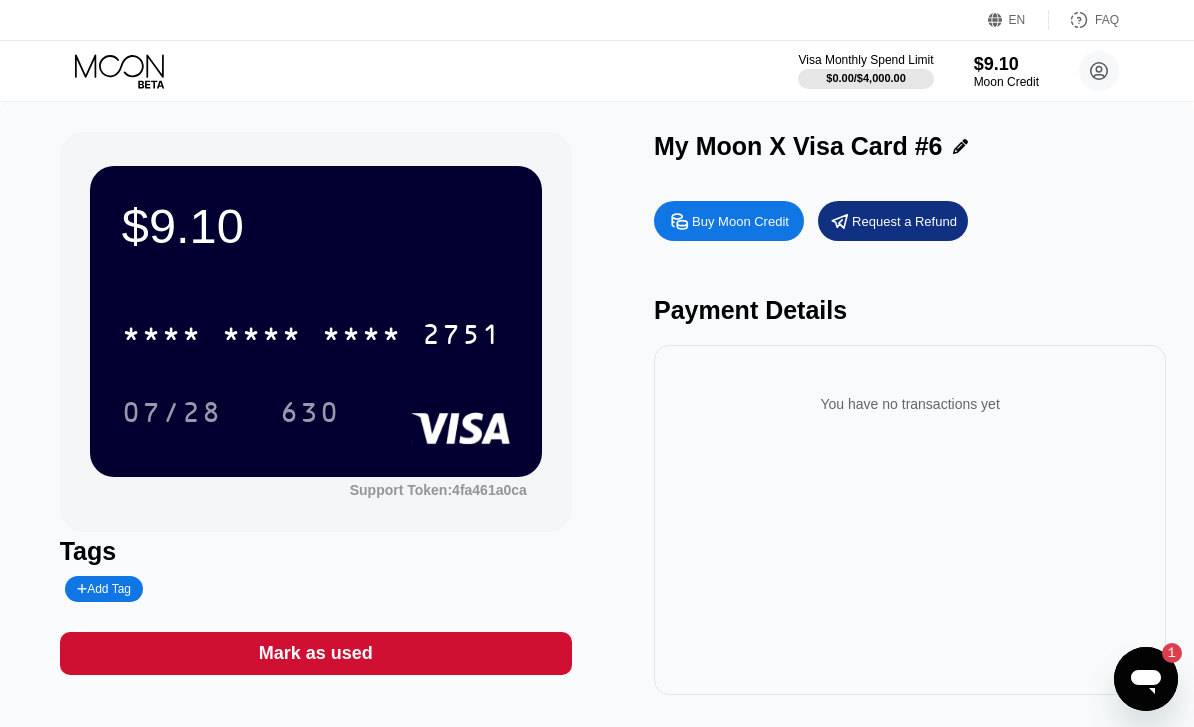 click 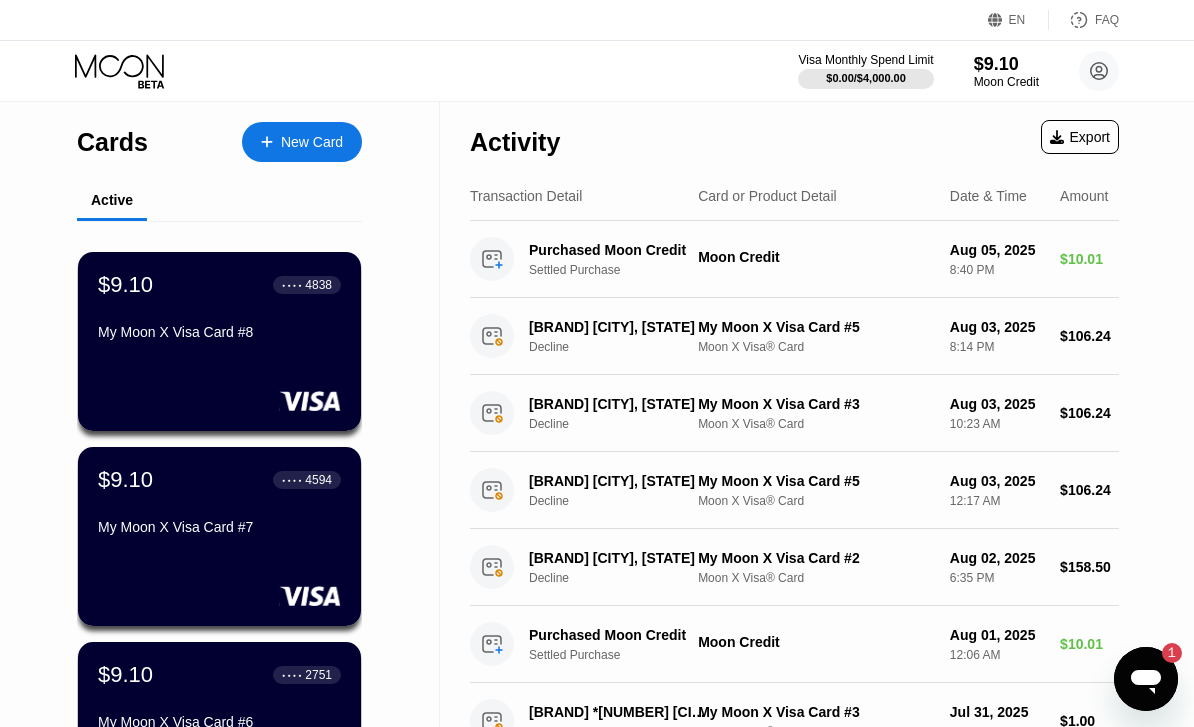 scroll, scrollTop: 100, scrollLeft: 0, axis: vertical 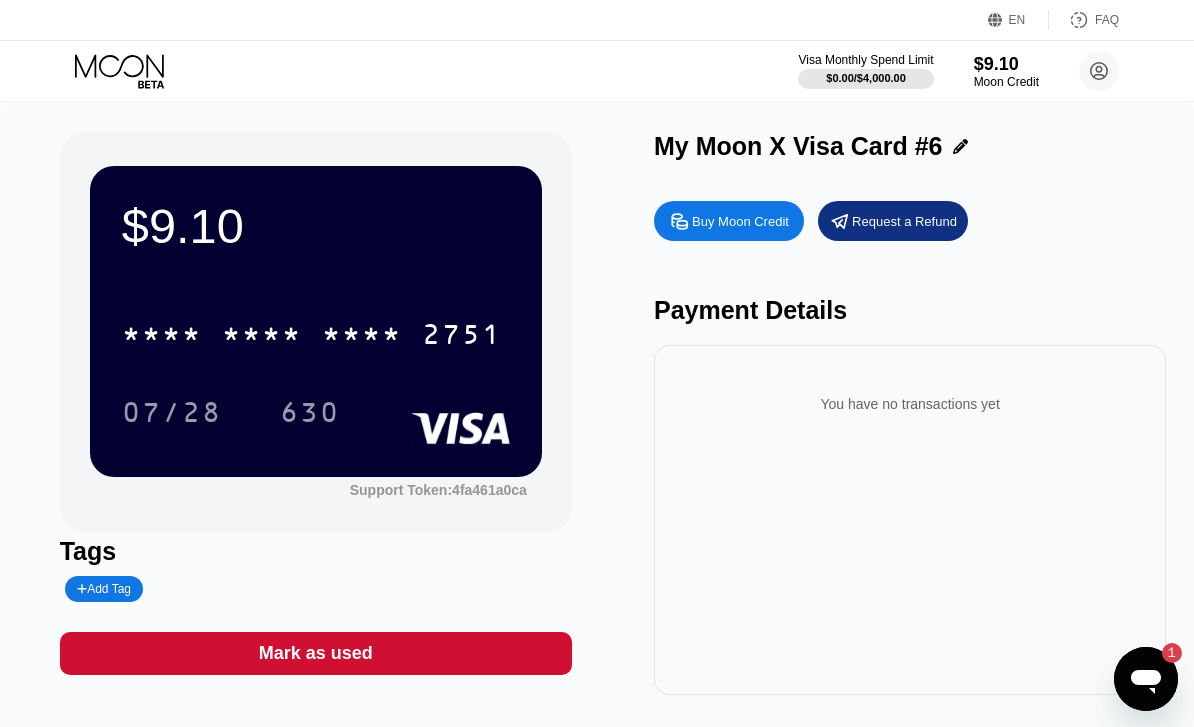 click on "* * * *" at bounding box center [362, 337] 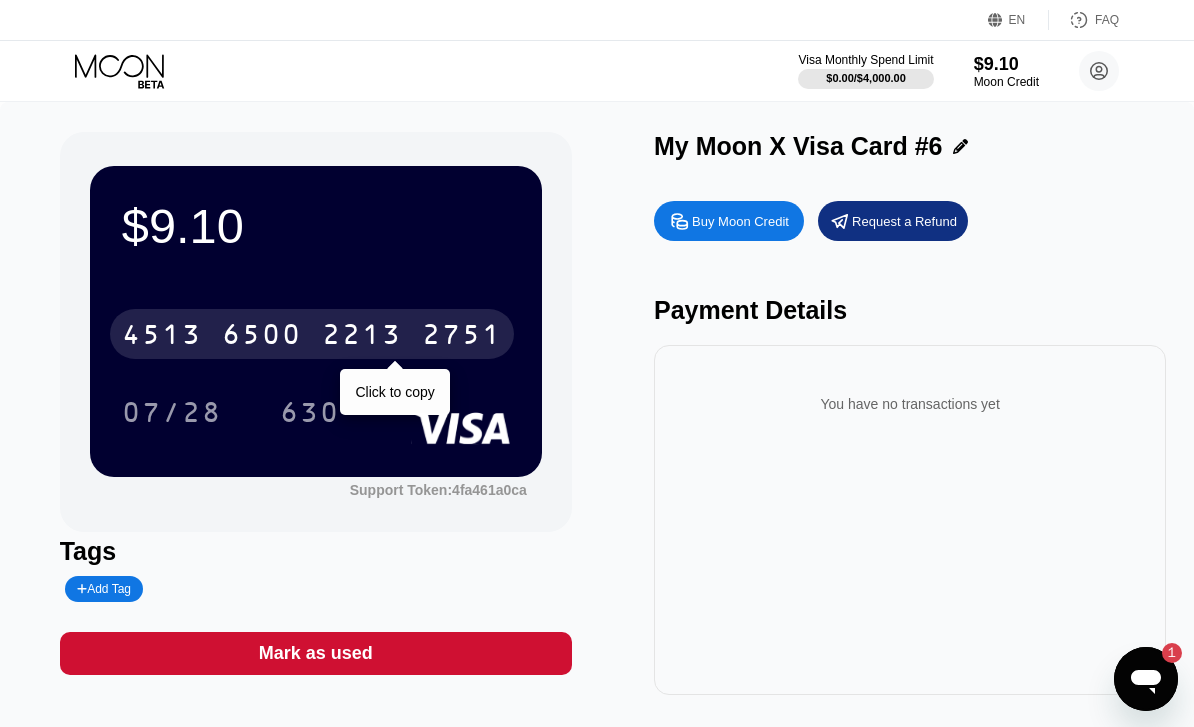 click 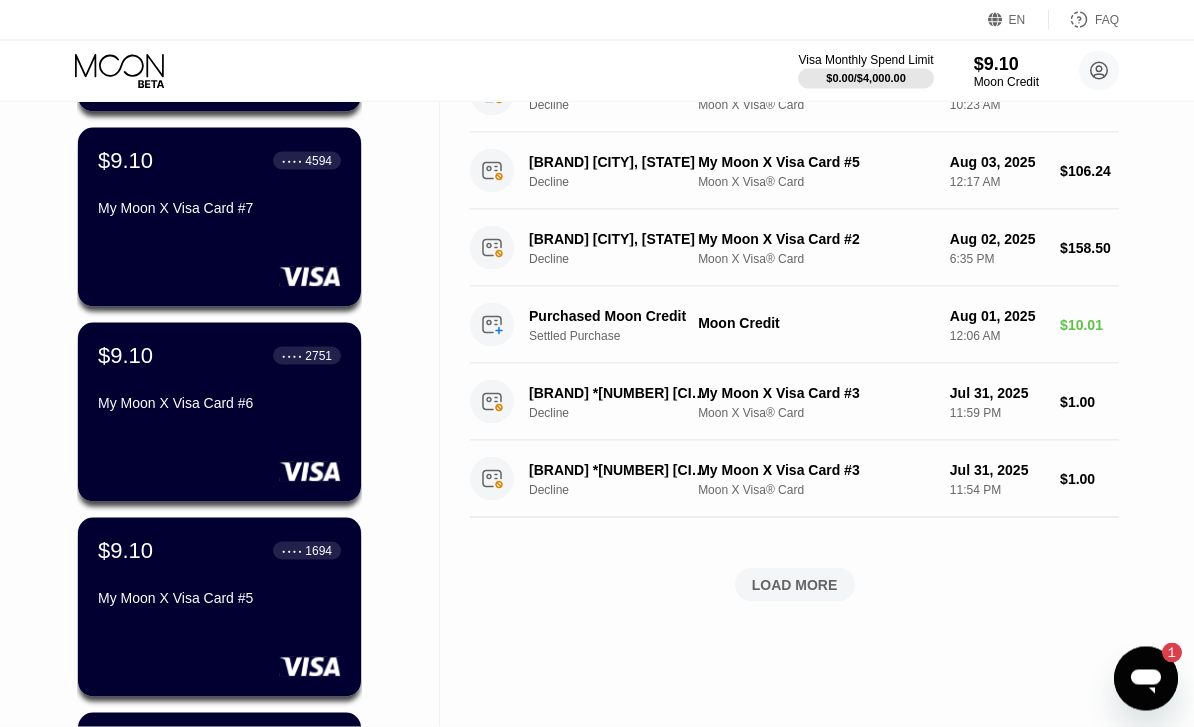 scroll, scrollTop: 321, scrollLeft: 0, axis: vertical 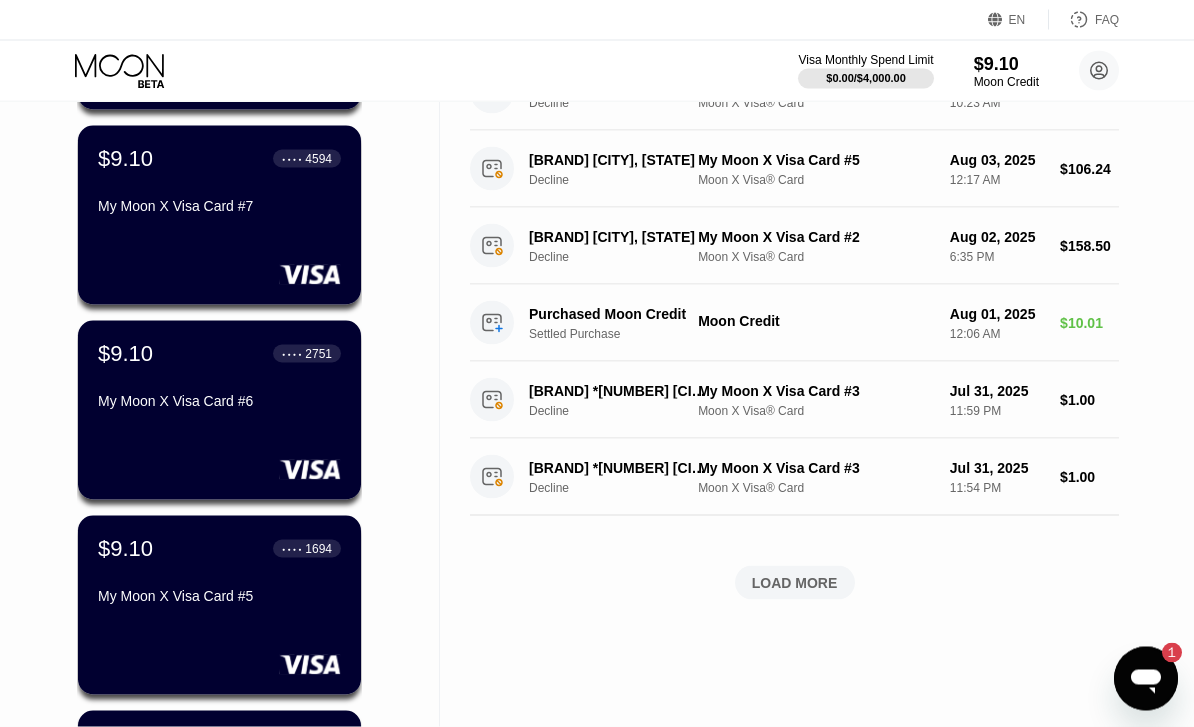 click on "My Moon X Visa Card #5" at bounding box center (219, 600) 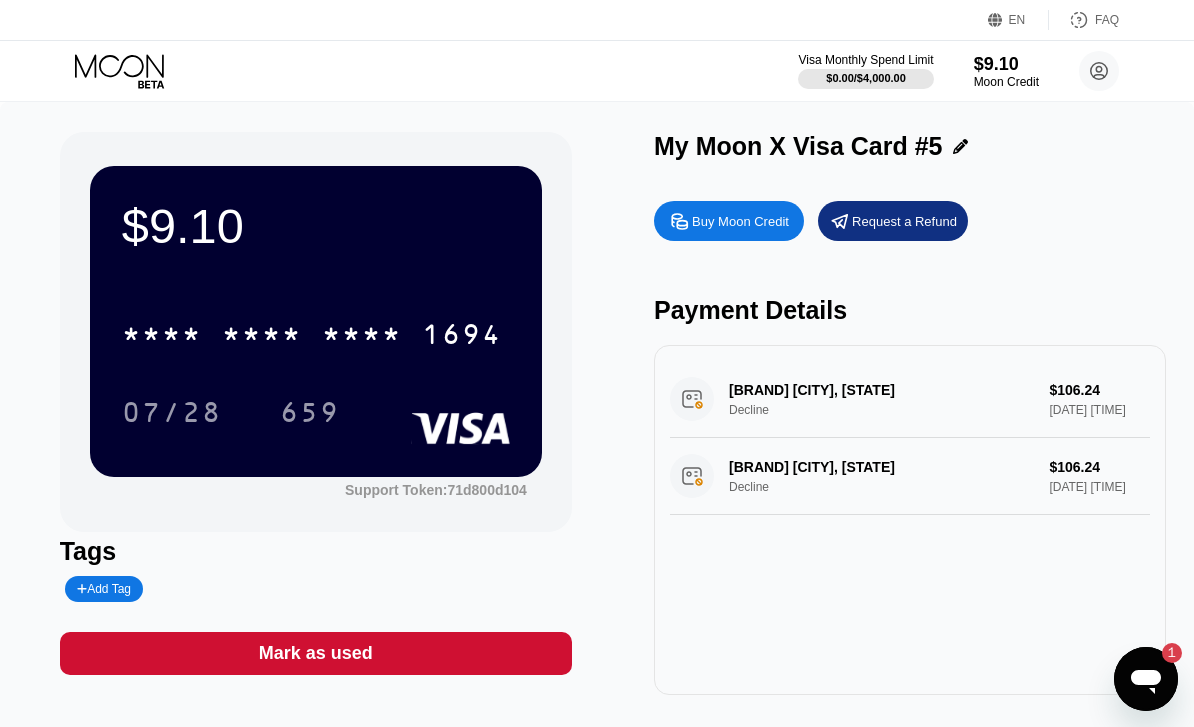 click on "* * * *" at bounding box center (362, 337) 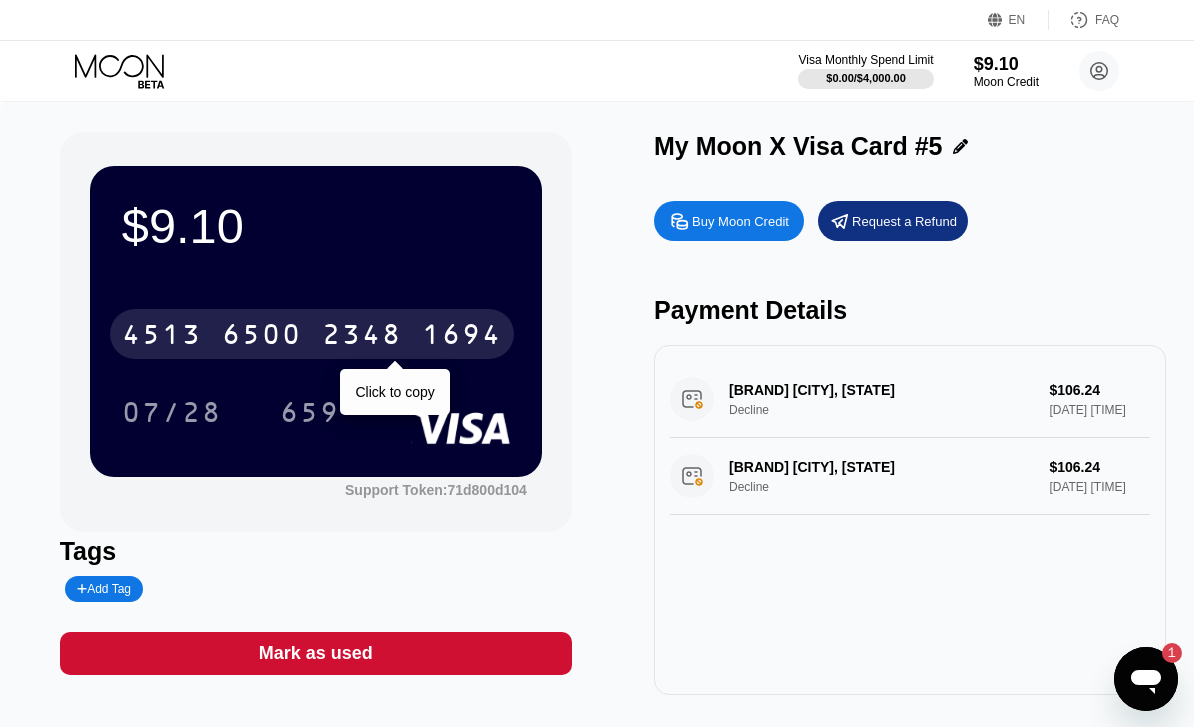 click 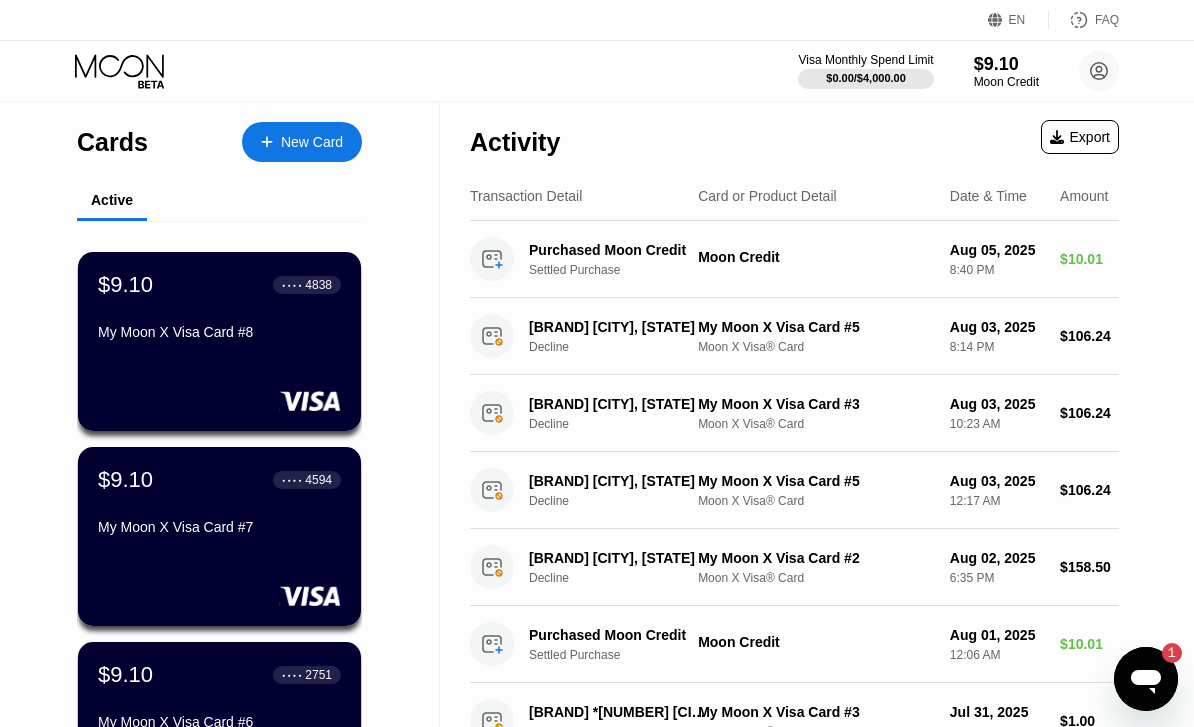 click on "$9.10 ● ● ● ● [LAST_FOUR] [BRAND] [CARD_TYPE]" at bounding box center (219, 310) 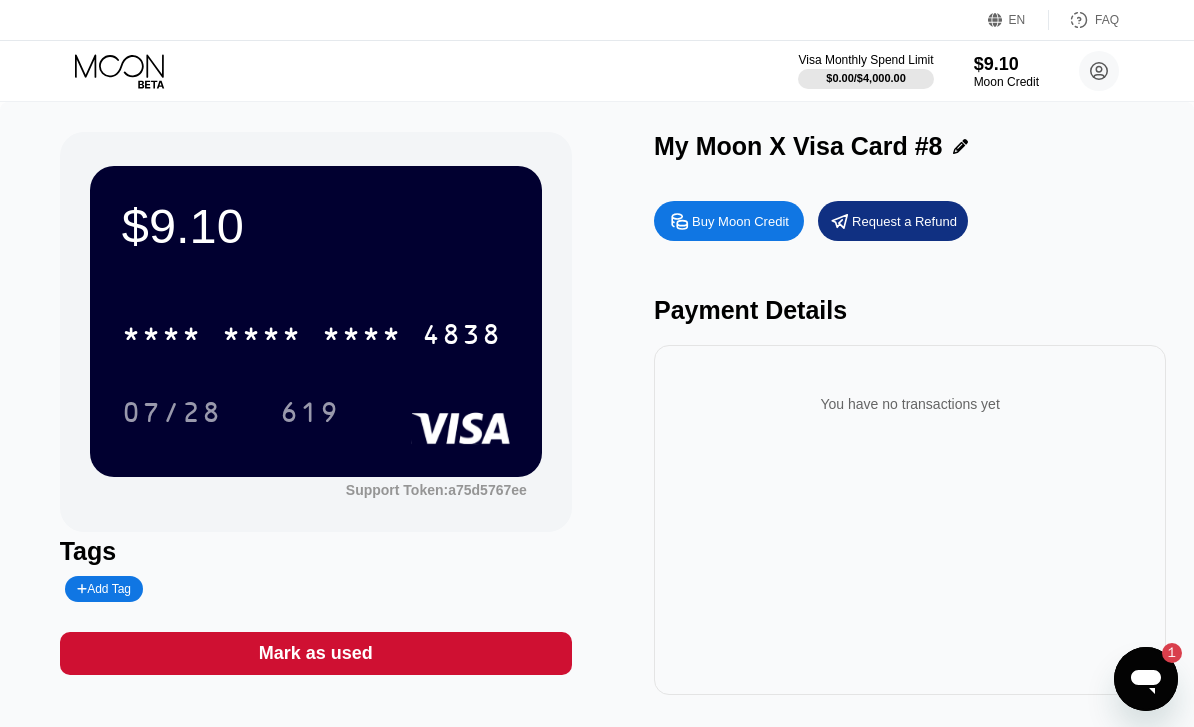 click on "4838" at bounding box center [462, 337] 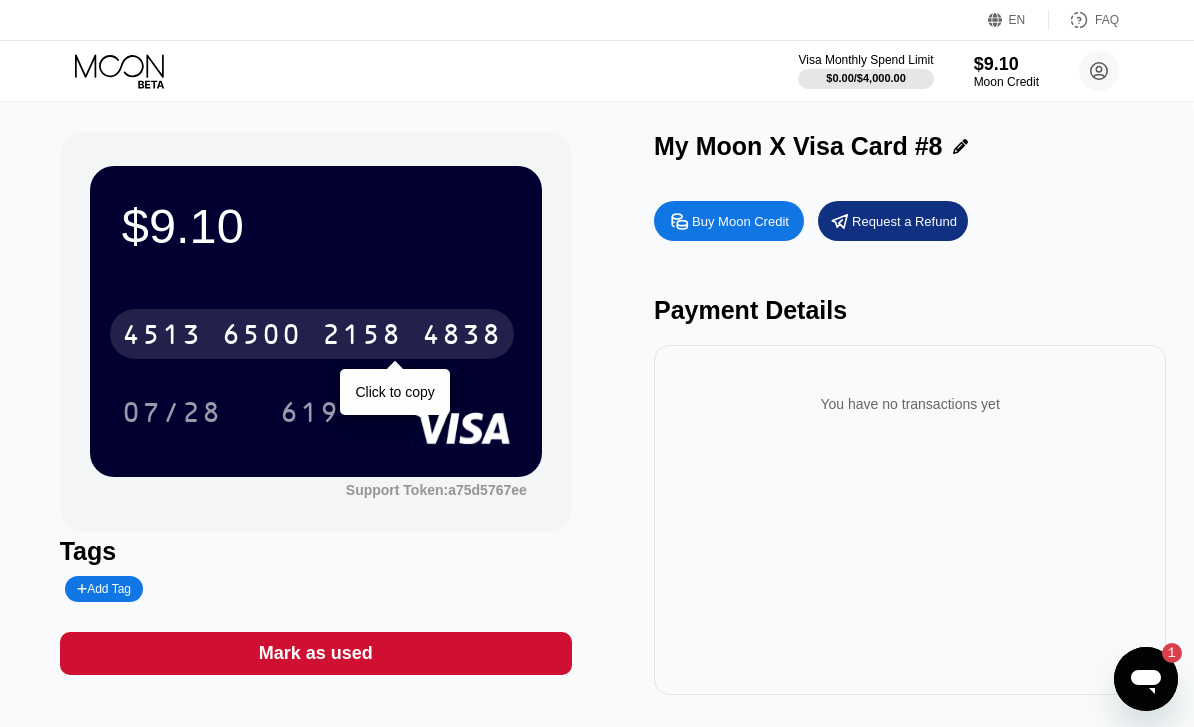 click 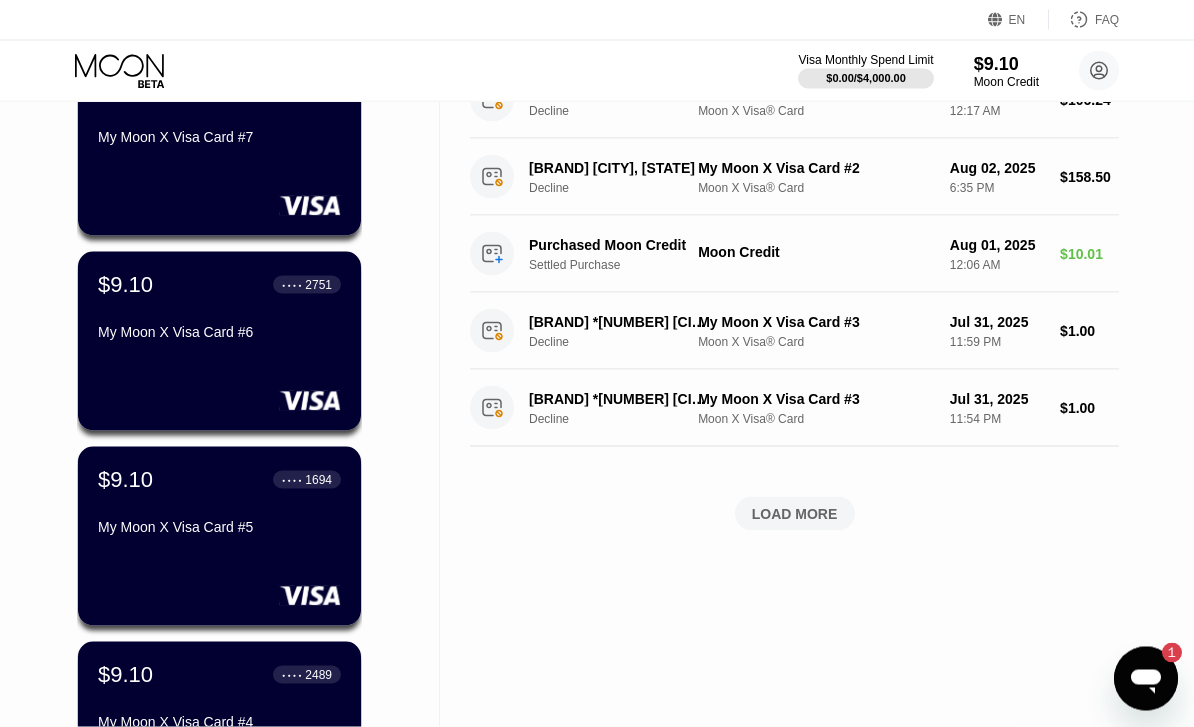 scroll, scrollTop: 391, scrollLeft: 0, axis: vertical 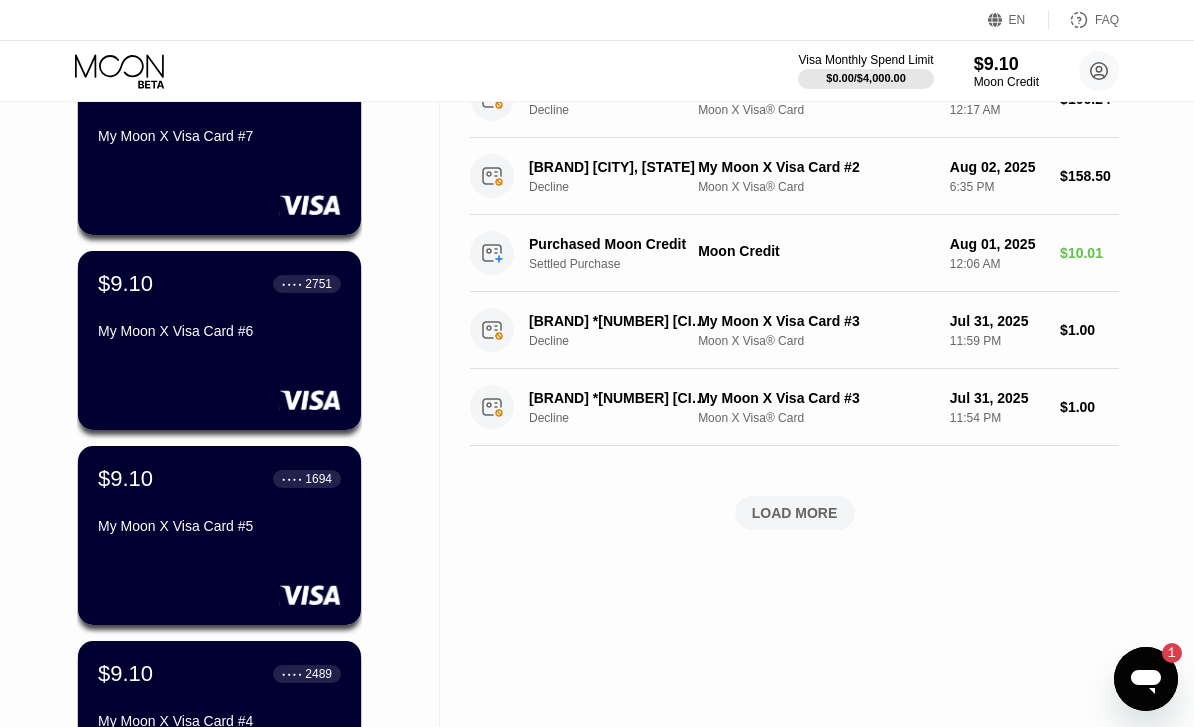 click on "My Moon X Visa Card #4" at bounding box center [219, 721] 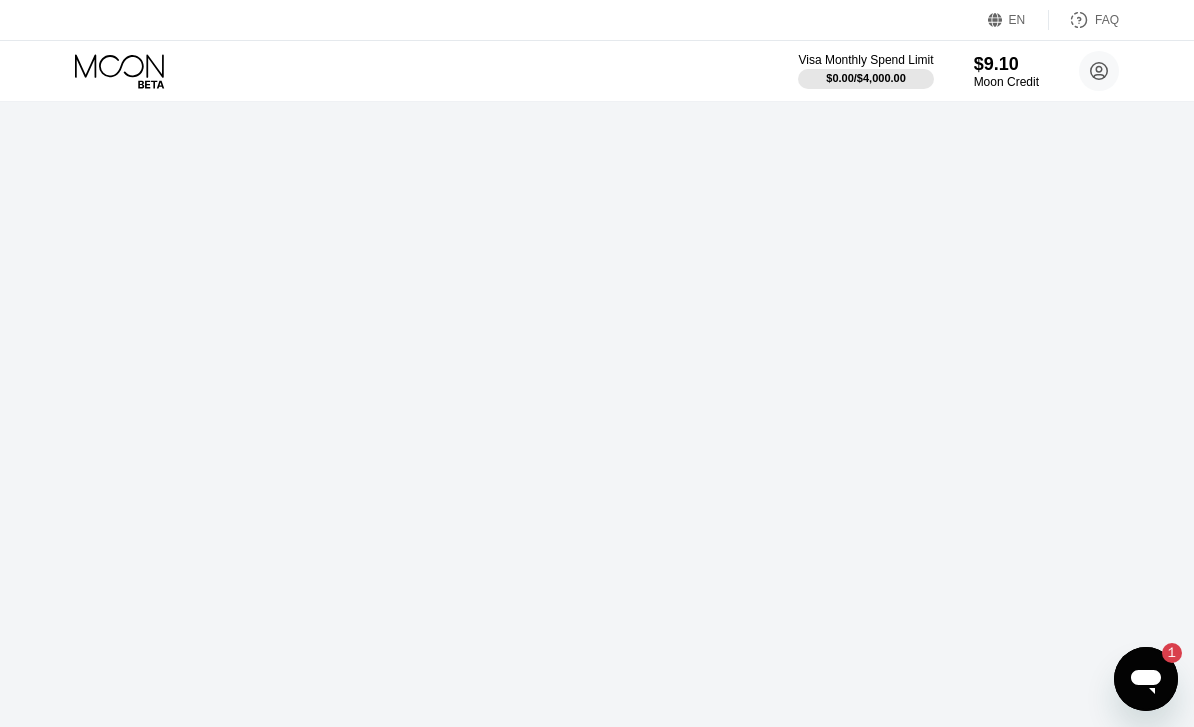 scroll, scrollTop: 0, scrollLeft: 0, axis: both 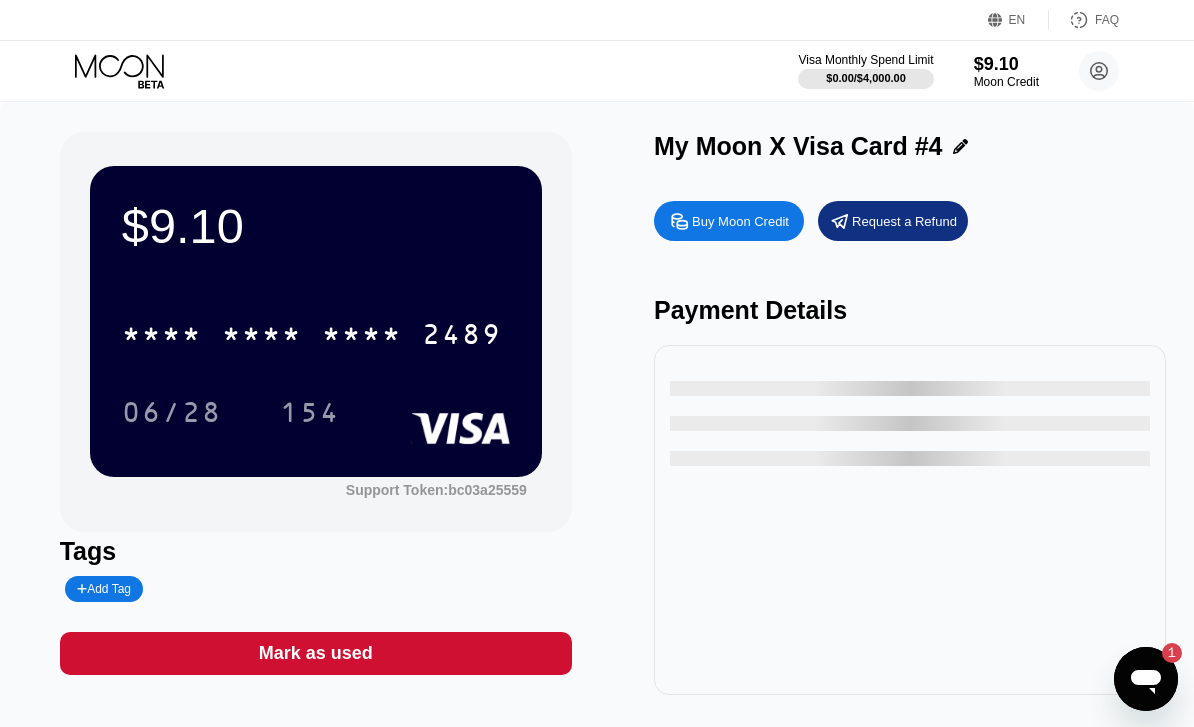 click on "* * * * * * * * * * * * 2489" at bounding box center (312, 334) 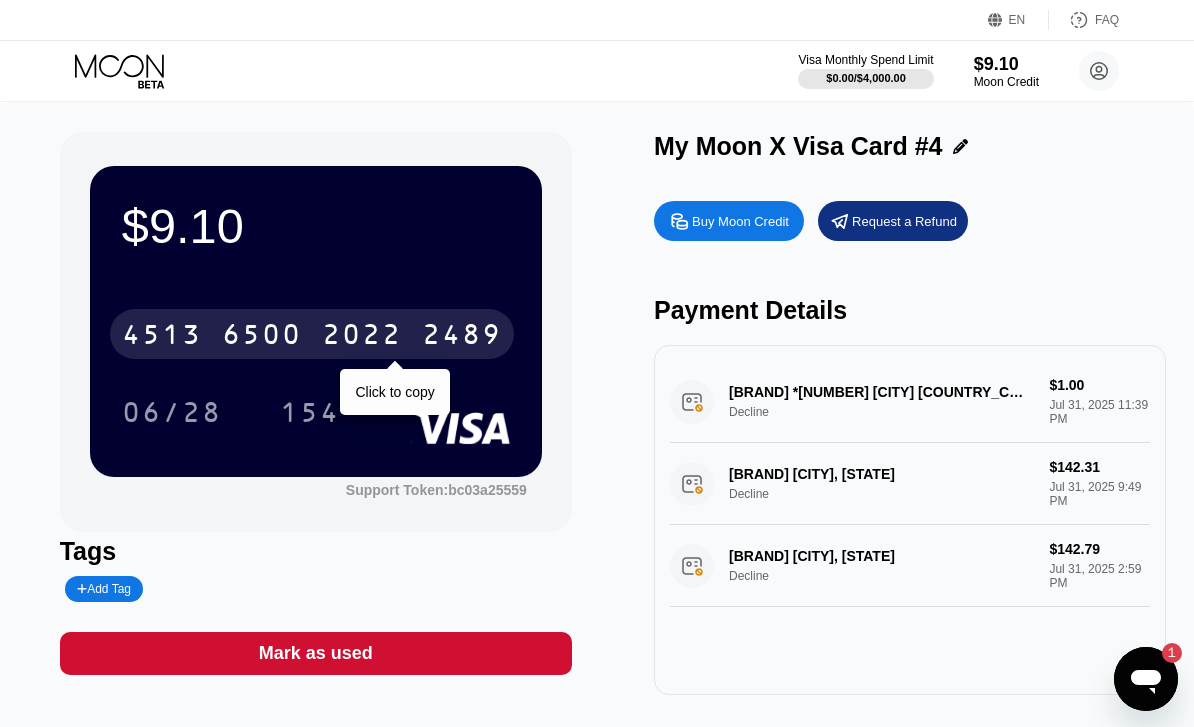 click 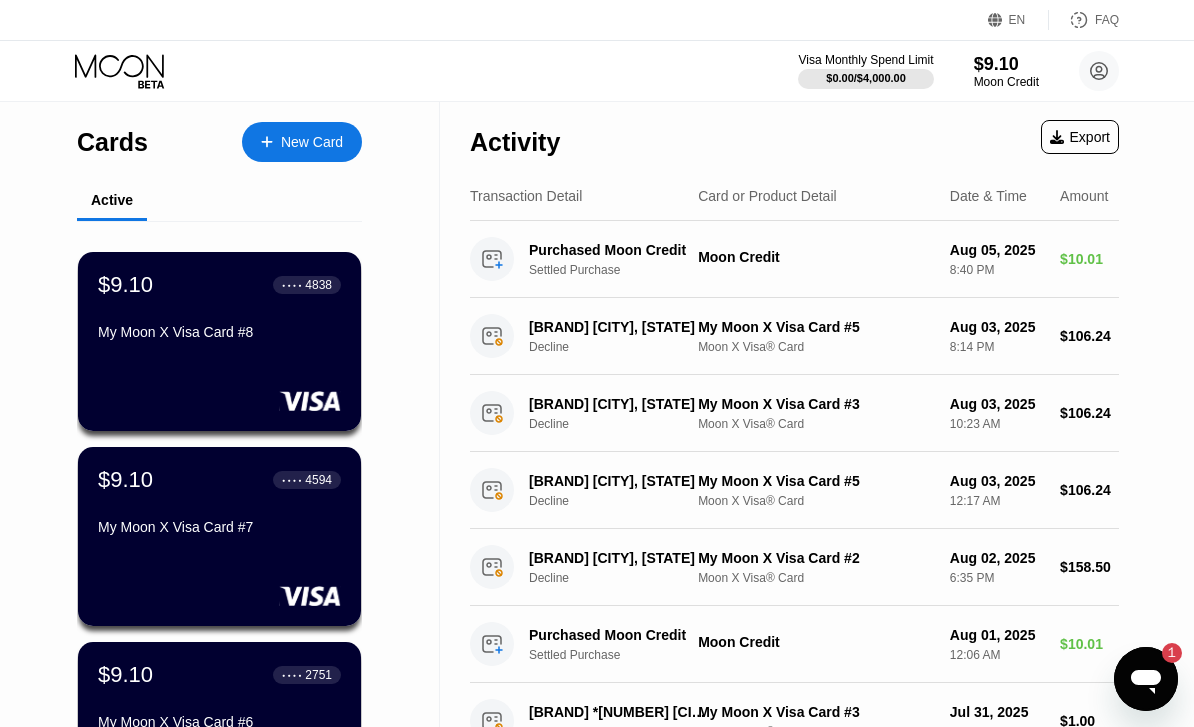 click on "$9.10 ● ● ● ● [LAST_FOUR] [BRAND] [CARD_TYPE]" at bounding box center [219, 505] 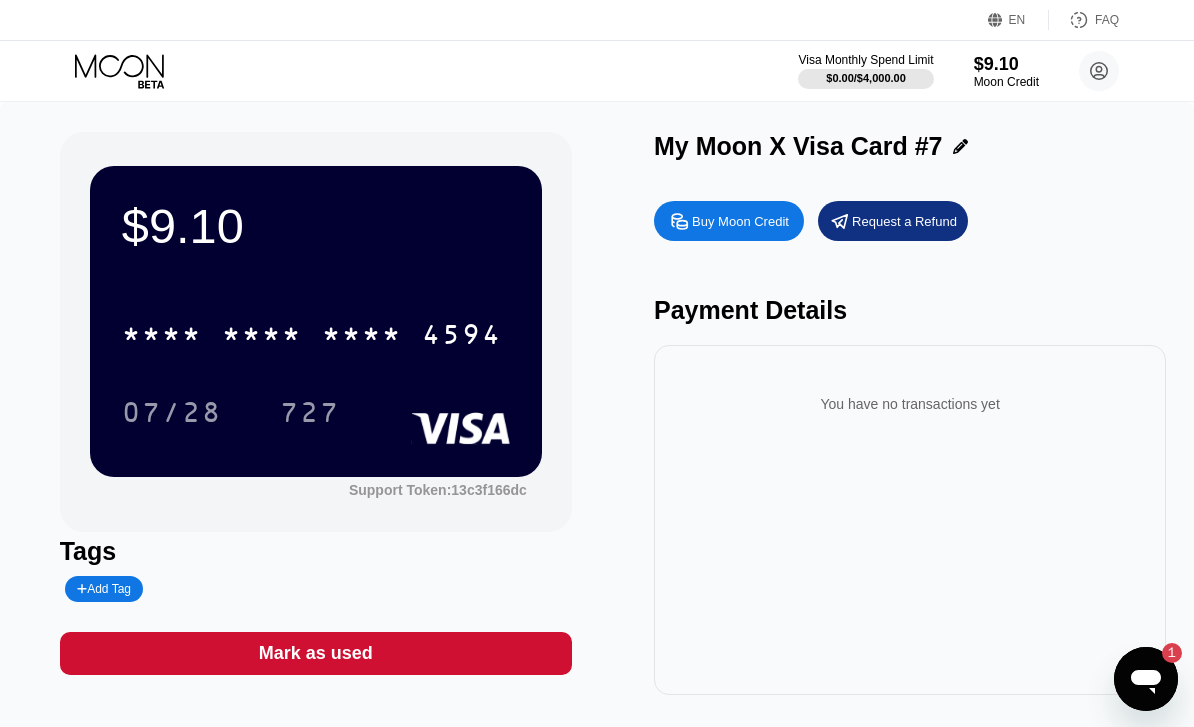 click on "4594" at bounding box center (462, 337) 